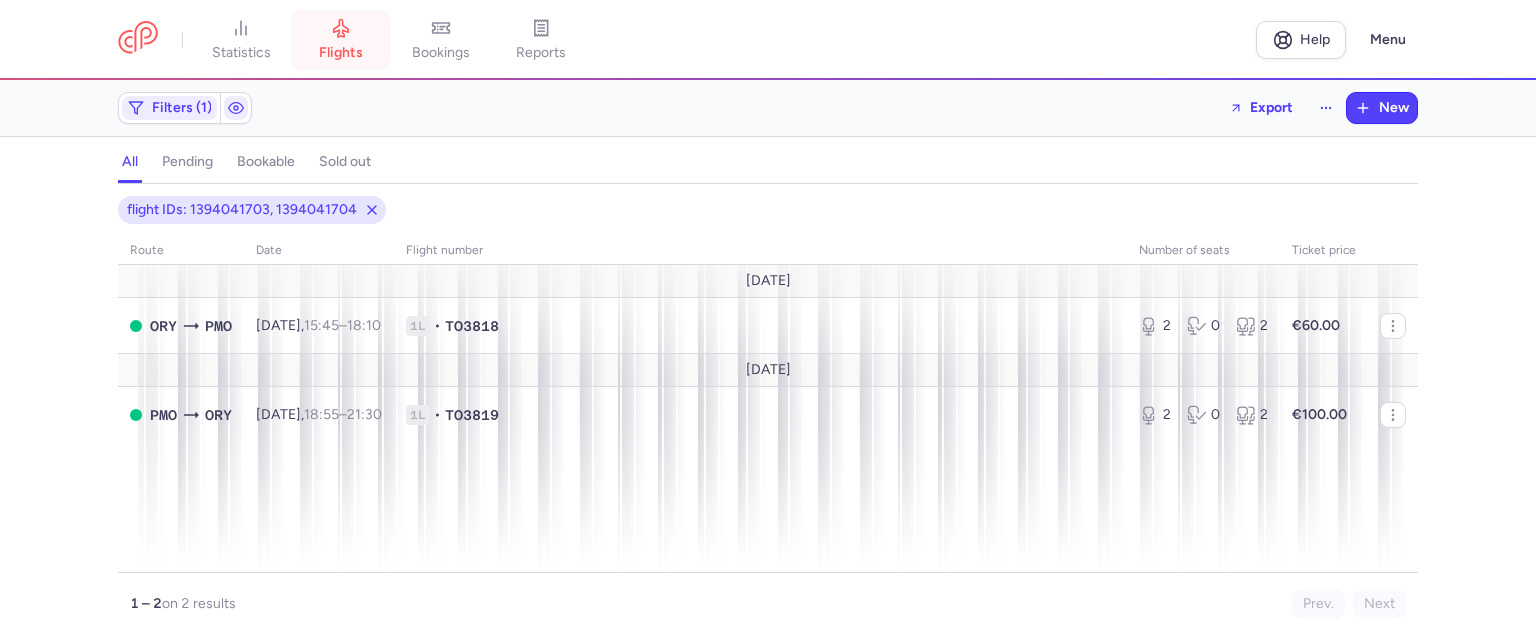 scroll, scrollTop: 0, scrollLeft: 0, axis: both 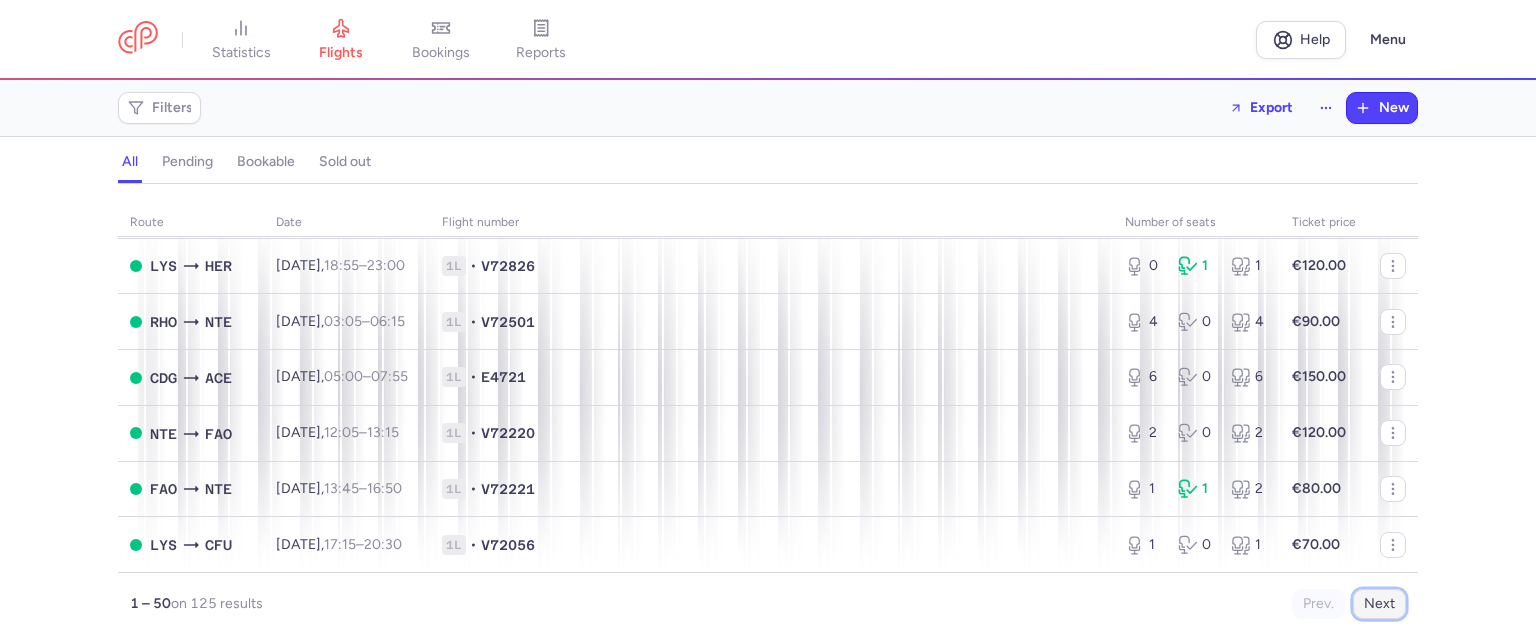click on "Next" at bounding box center [1379, 604] 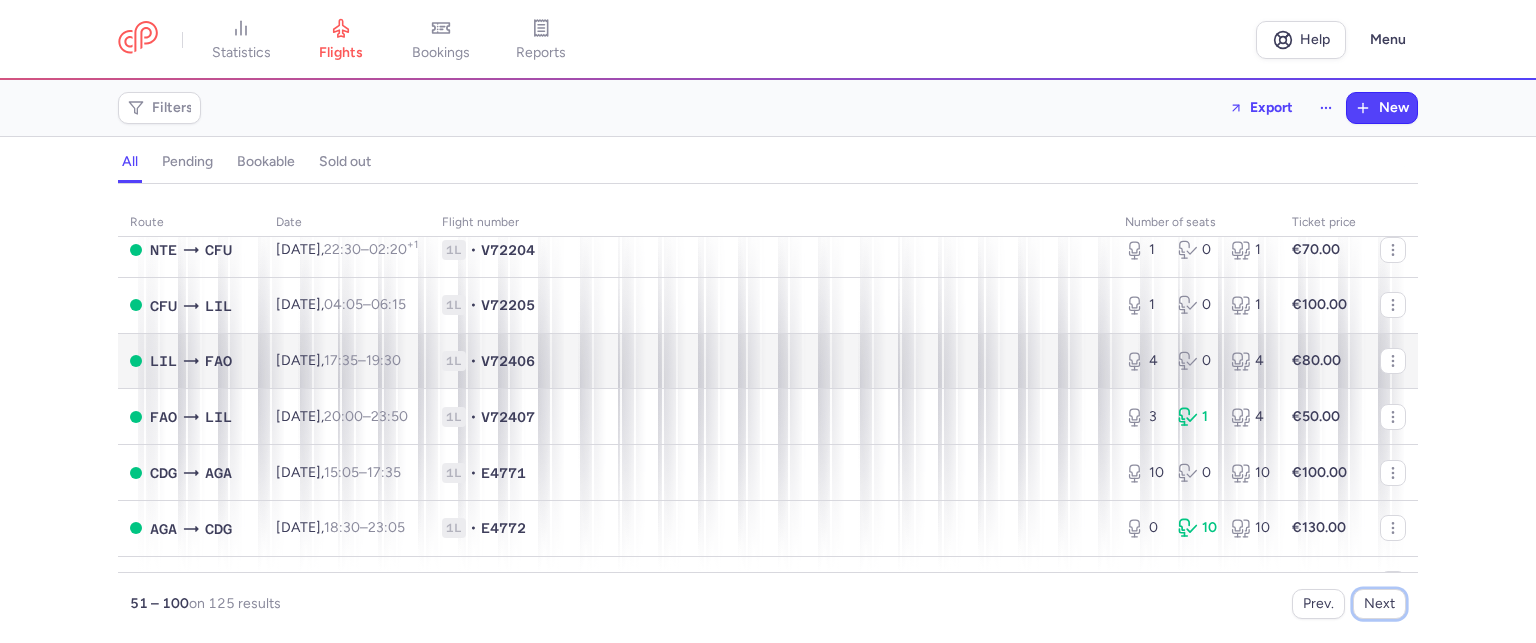 scroll, scrollTop: 300, scrollLeft: 0, axis: vertical 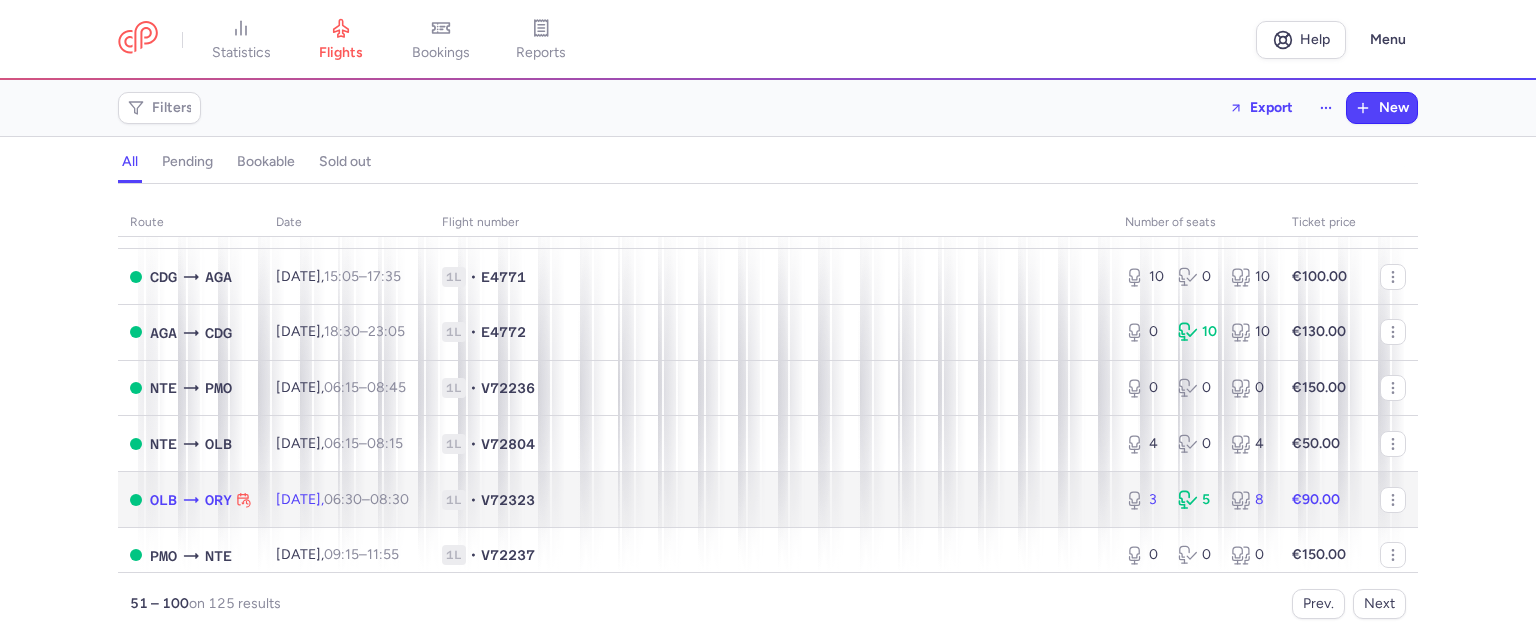click on "1L • V72323" 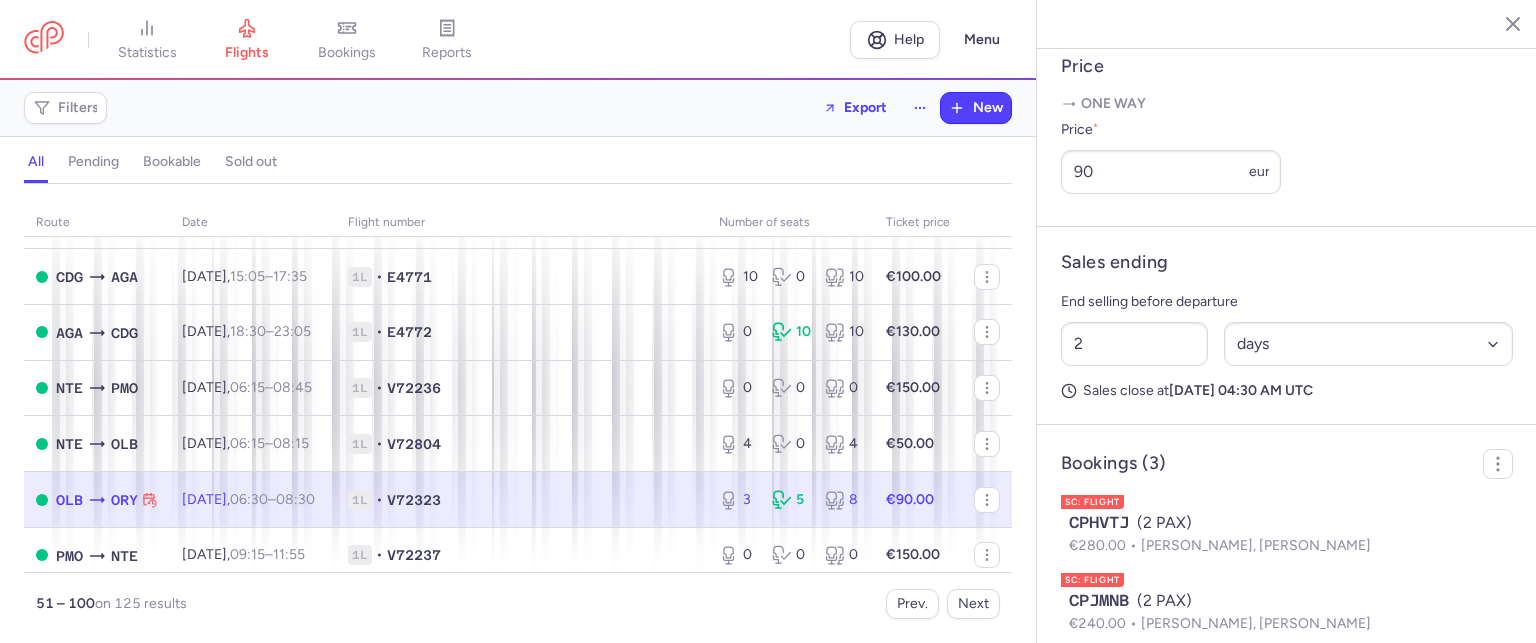 scroll, scrollTop: 943, scrollLeft: 0, axis: vertical 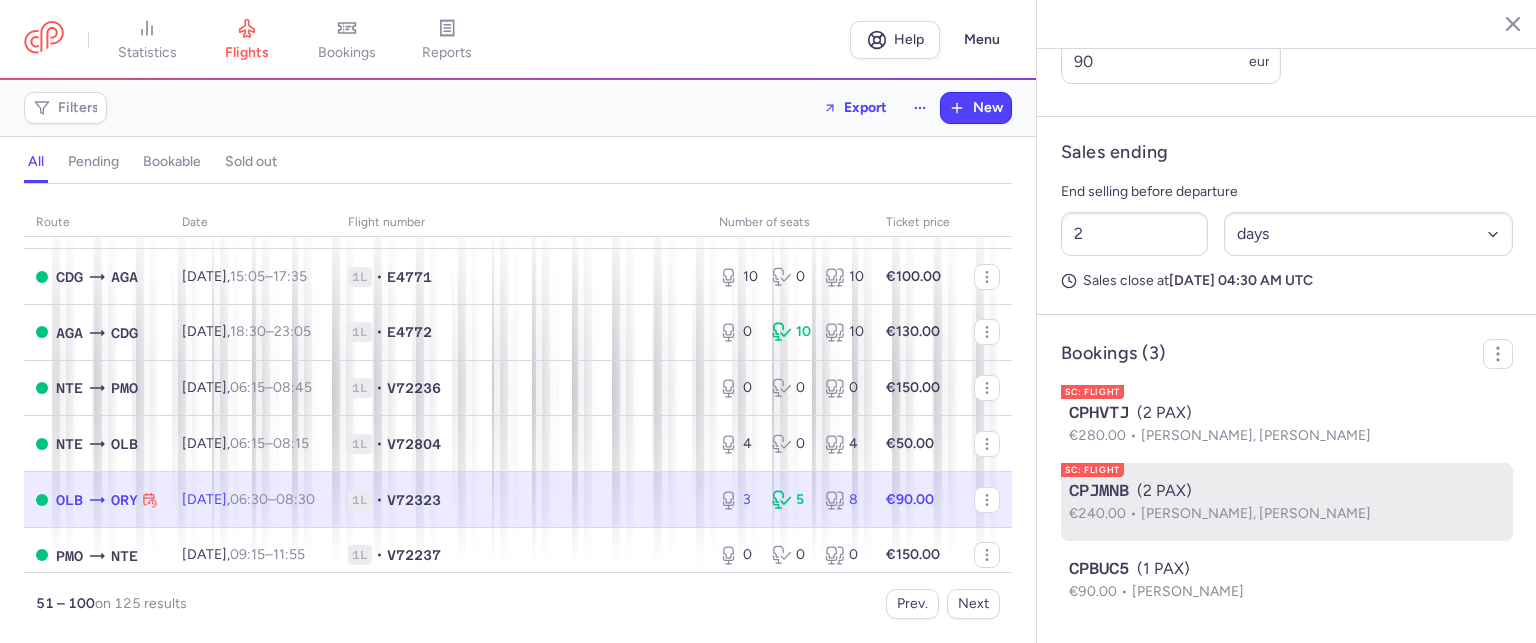 click on "CPJMNB  (2 PAX)" at bounding box center [1287, 491] 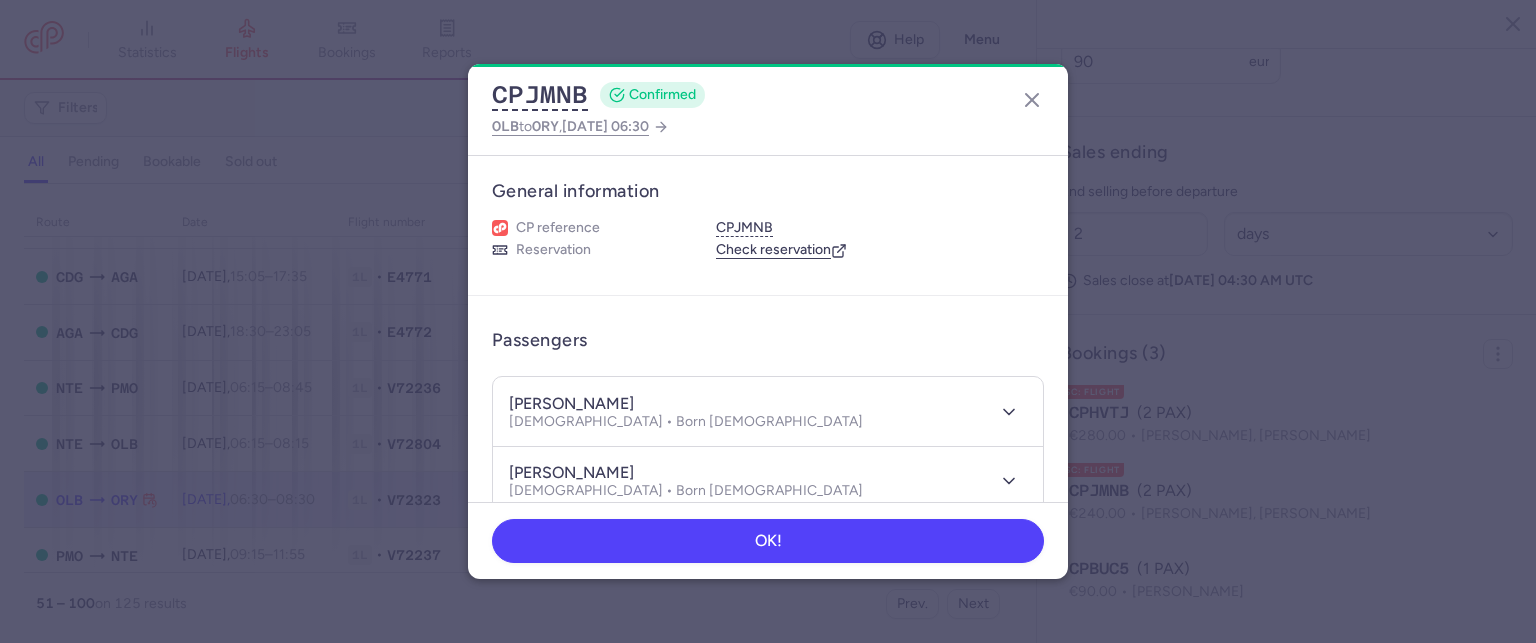 drag, startPoint x: 555, startPoint y: 400, endPoint x: 631, endPoint y: 401, distance: 76.00658 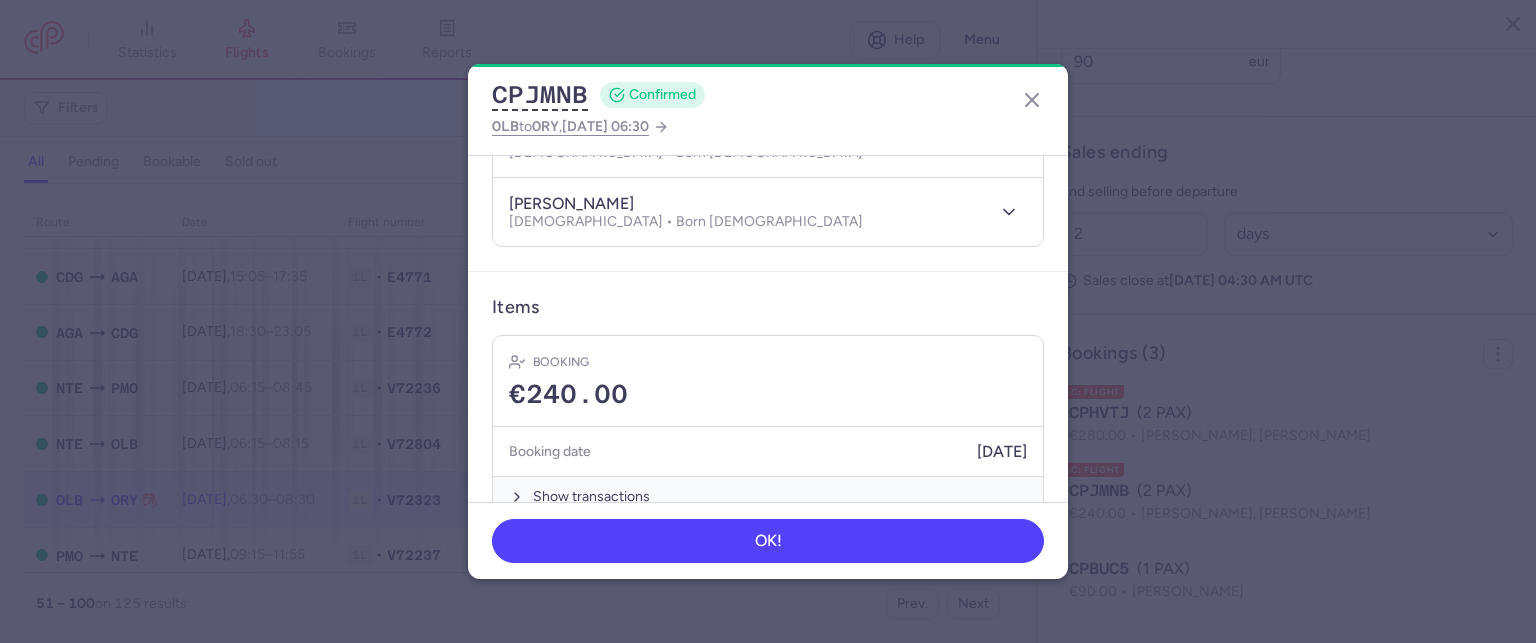 scroll, scrollTop: 300, scrollLeft: 0, axis: vertical 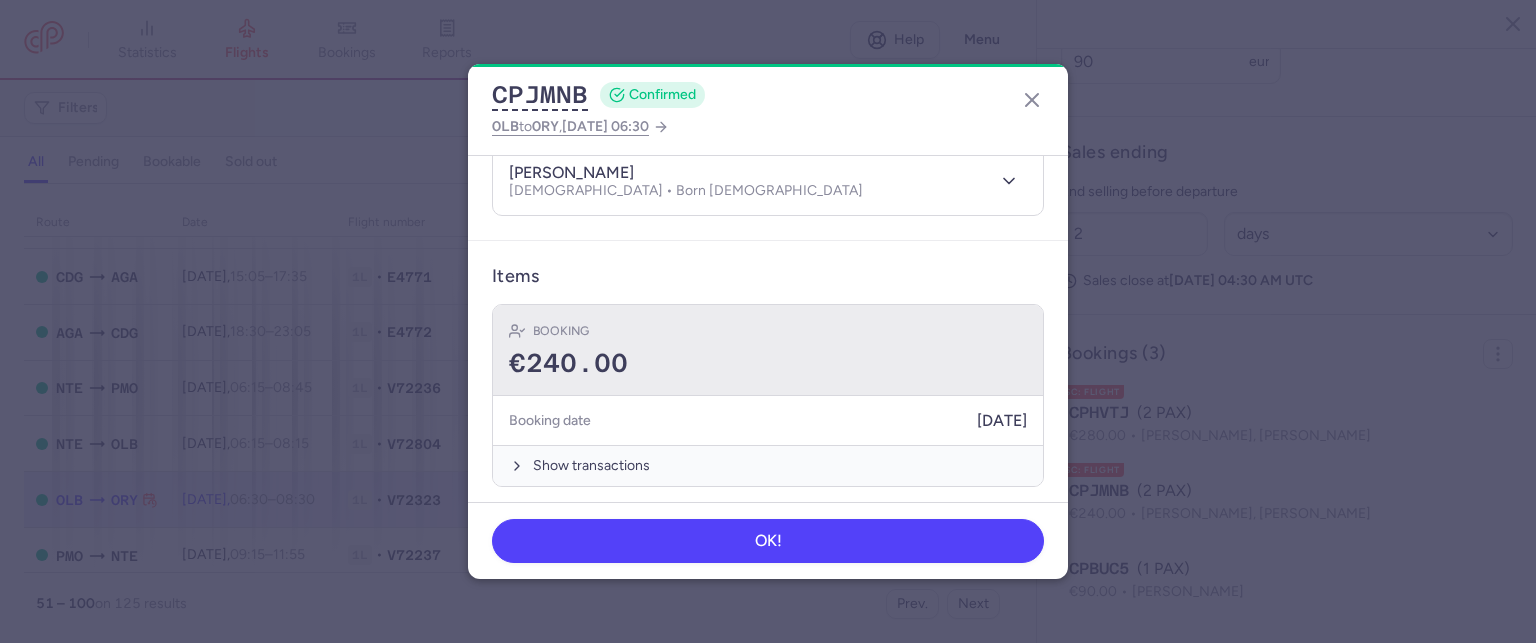 click on "Booking €240.00" at bounding box center (768, 350) 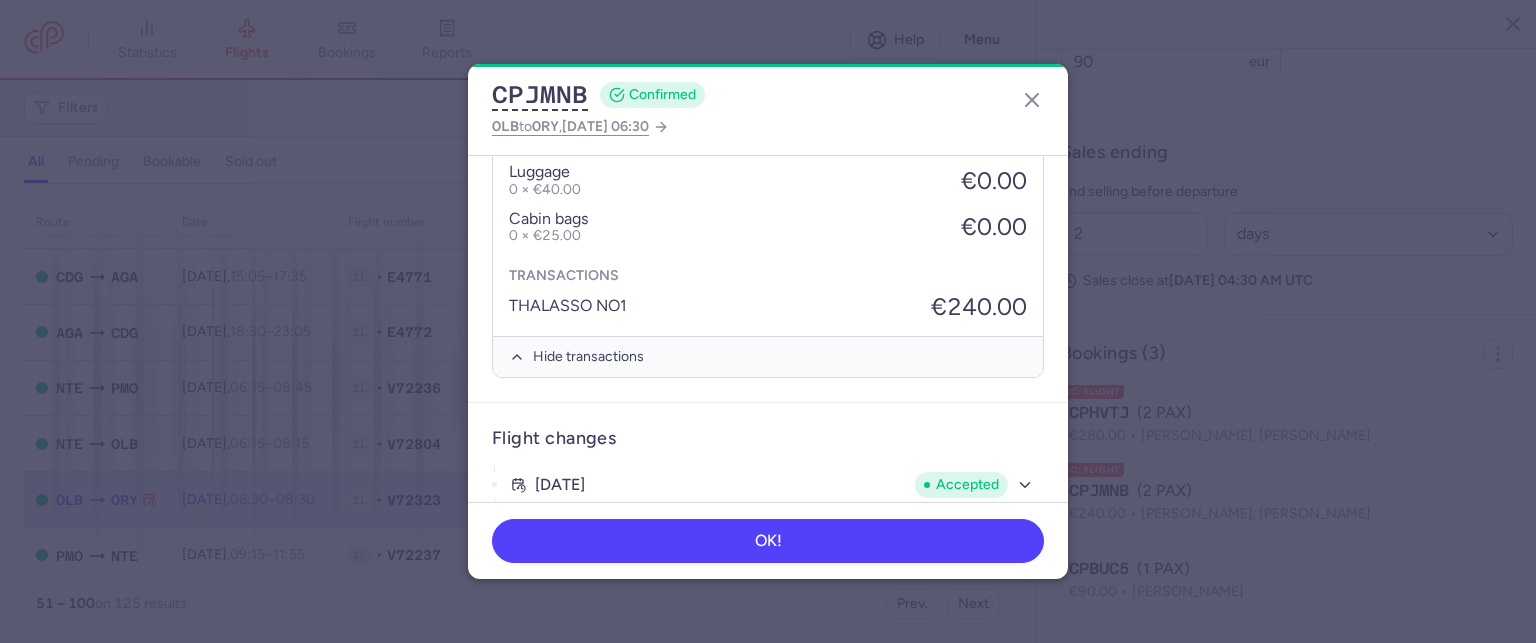scroll, scrollTop: 757, scrollLeft: 0, axis: vertical 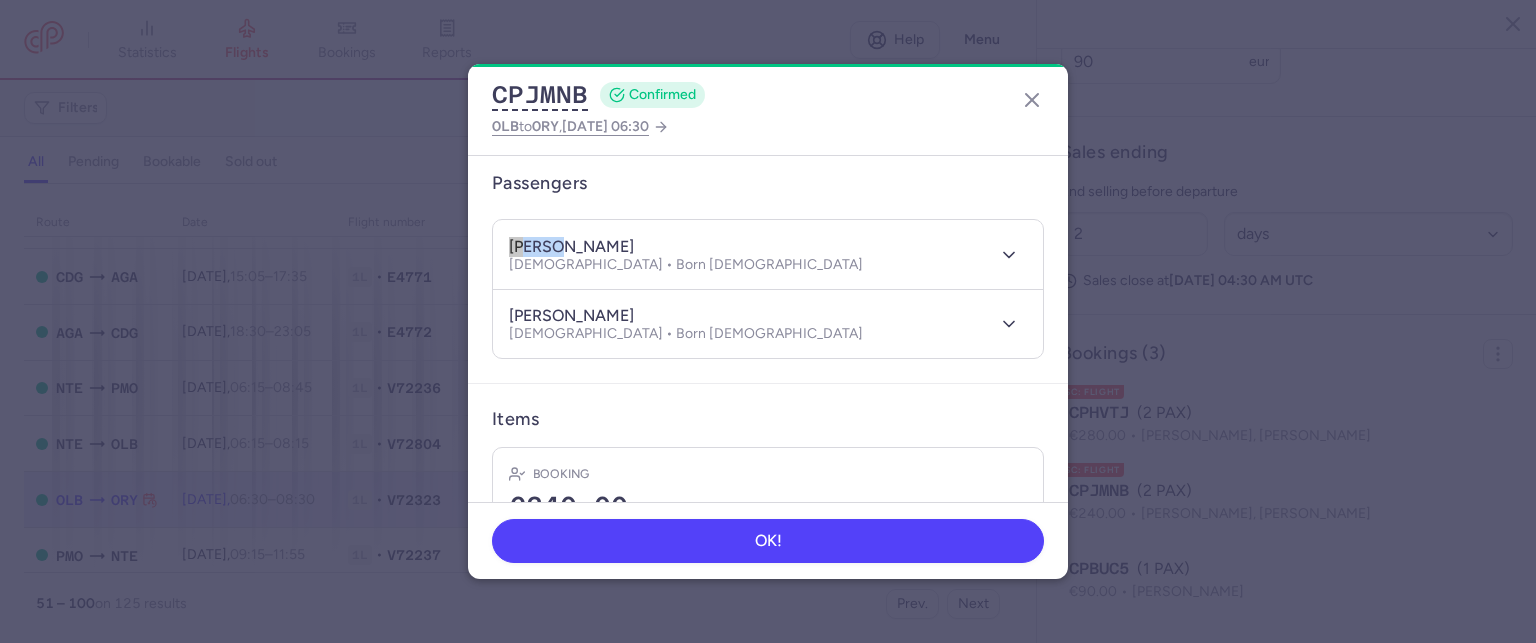 drag, startPoint x: 552, startPoint y: 246, endPoint x: 468, endPoint y: 238, distance: 84.38009 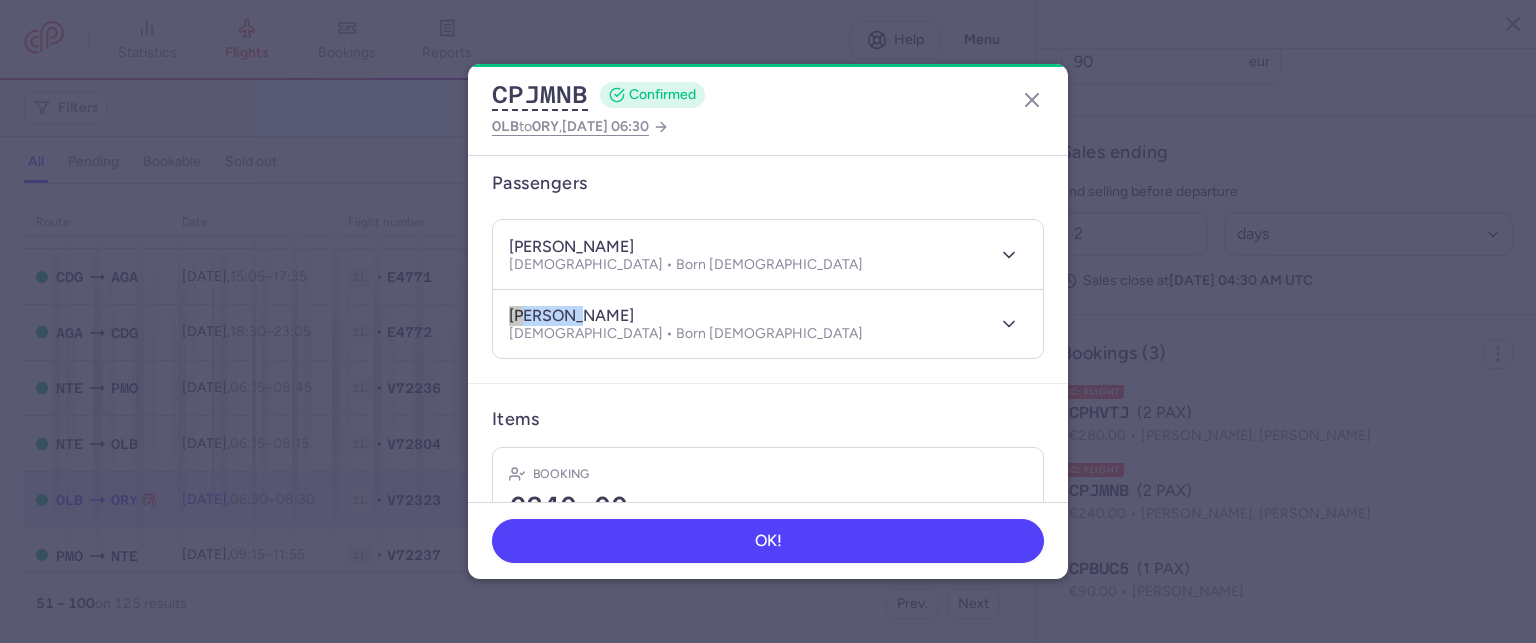 drag, startPoint x: 561, startPoint y: 313, endPoint x: 480, endPoint y: 311, distance: 81.02469 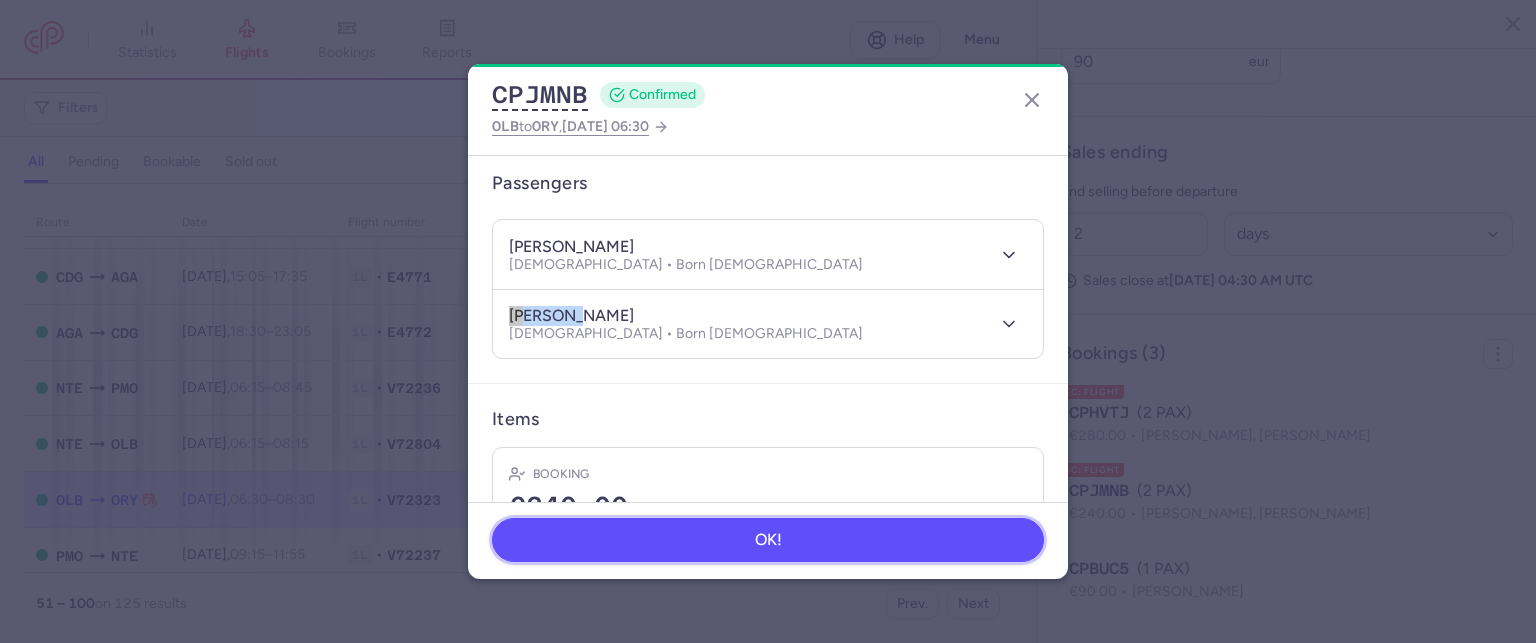 click on "OK!" at bounding box center [768, 540] 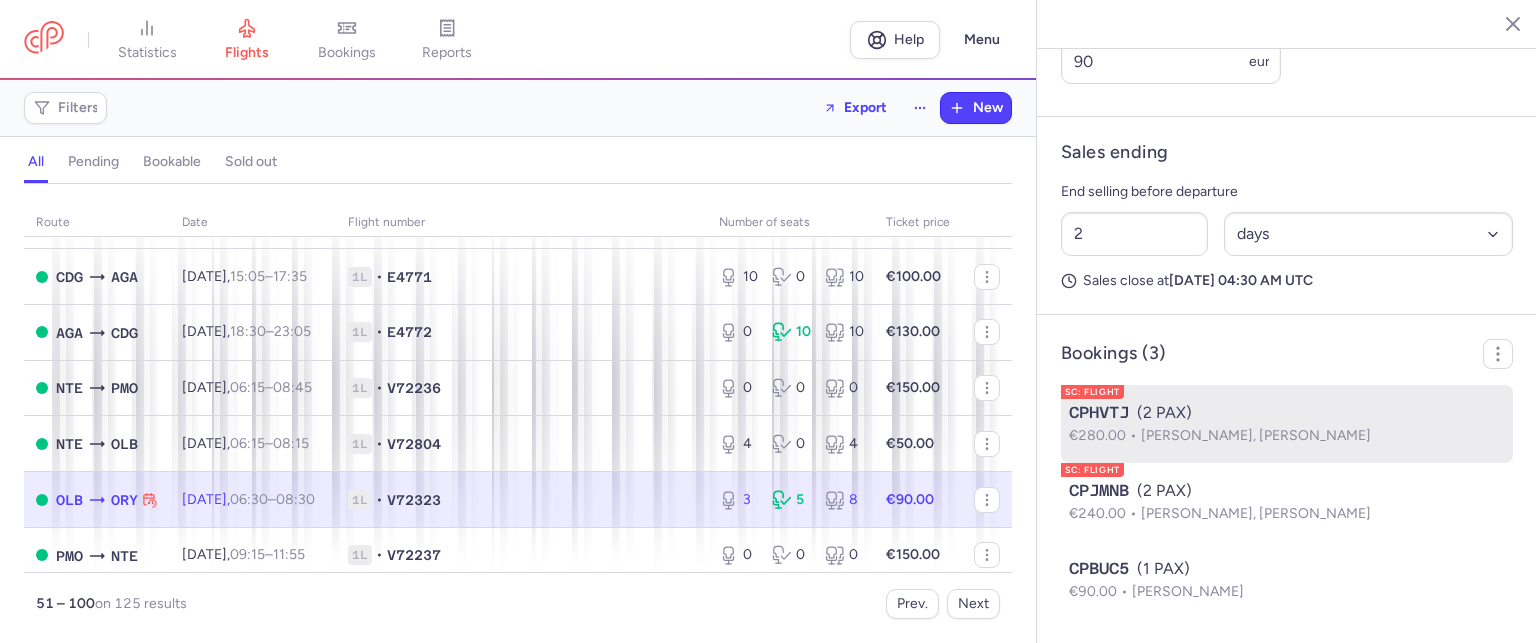 click on "[PERSON_NAME], [PERSON_NAME]" at bounding box center (1256, 435) 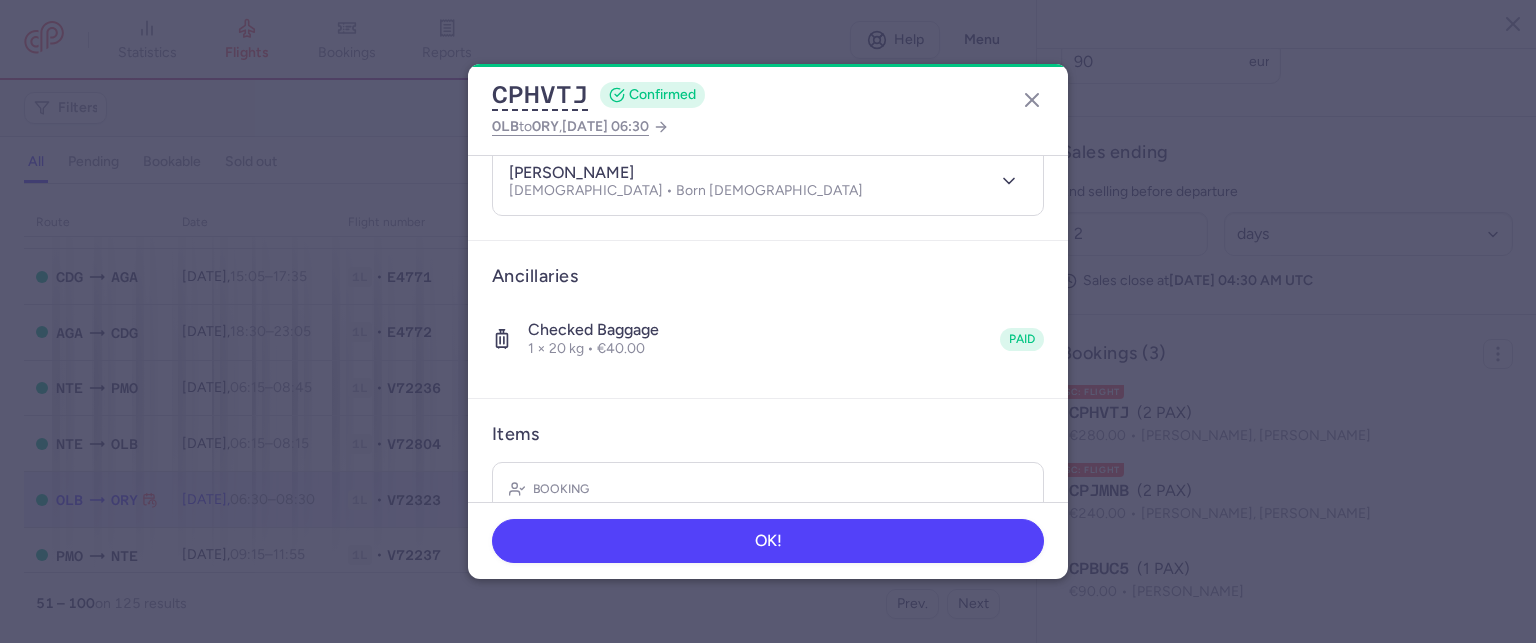 scroll, scrollTop: 500, scrollLeft: 0, axis: vertical 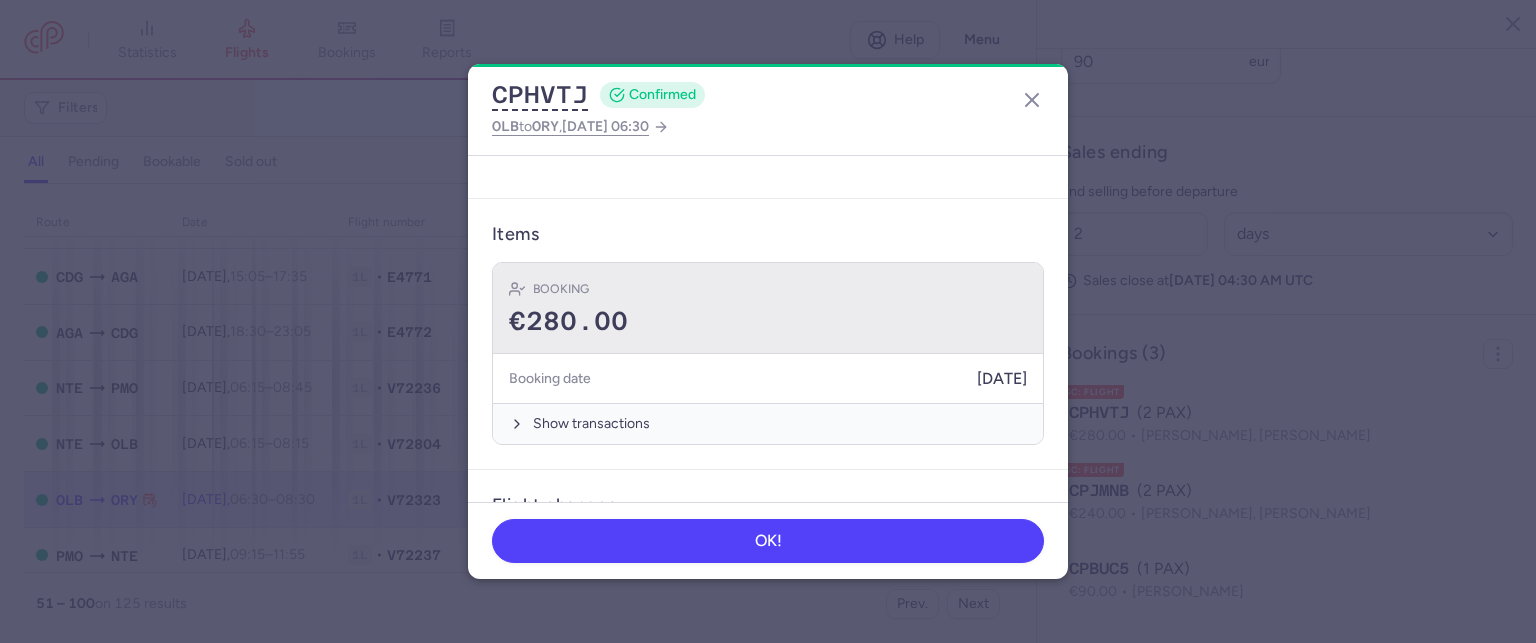 click on "€280.00" at bounding box center (768, 322) 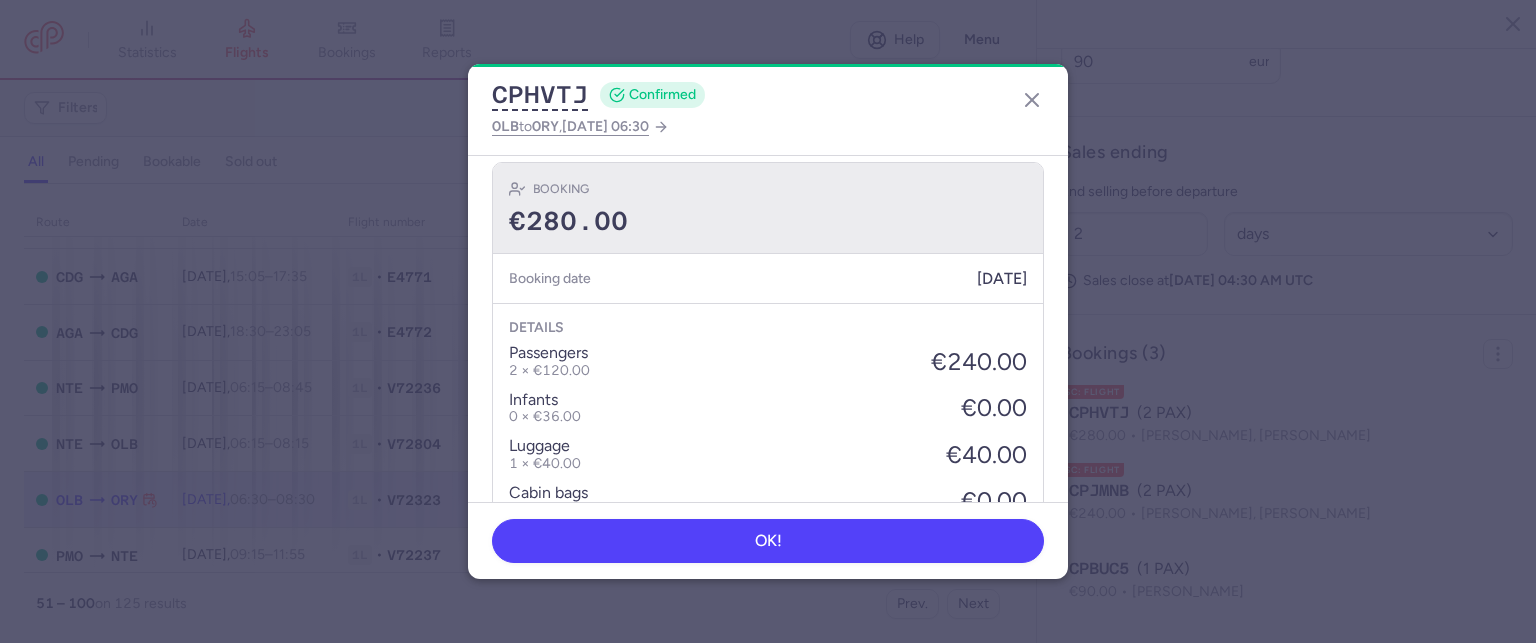 scroll, scrollTop: 0, scrollLeft: 0, axis: both 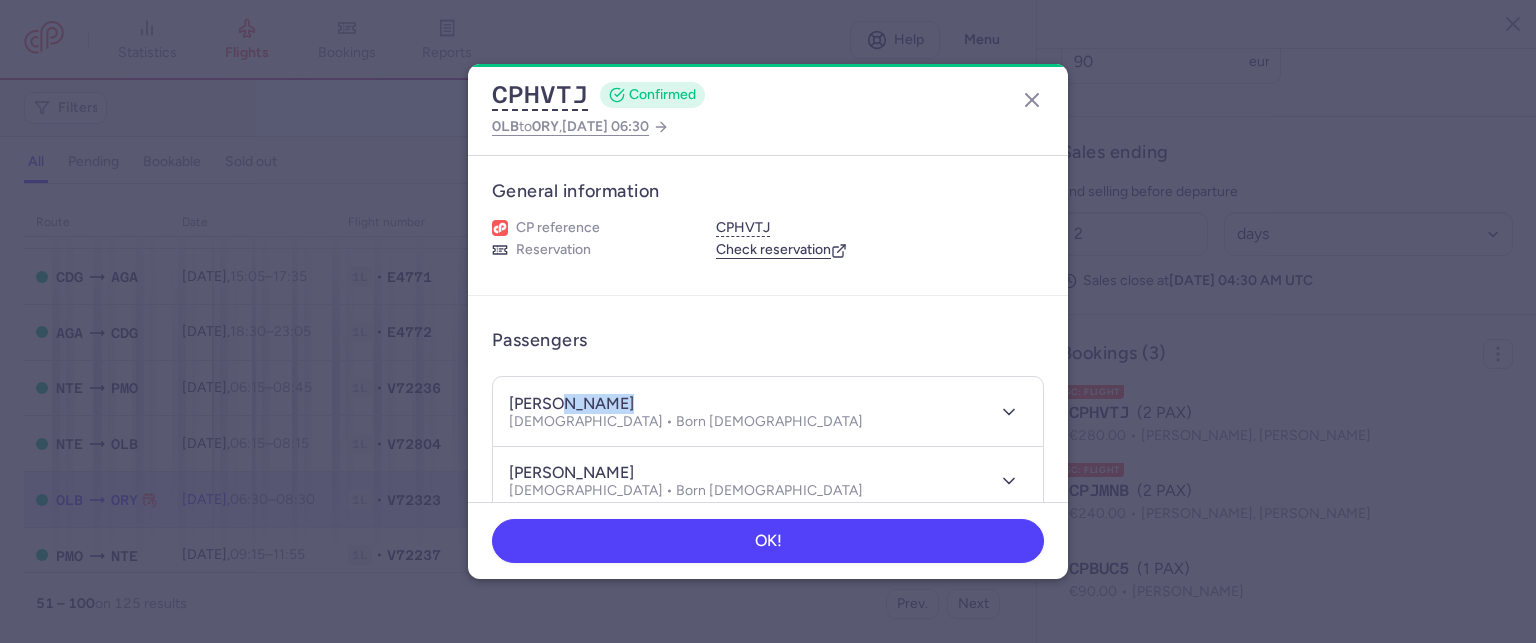 drag, startPoint x: 561, startPoint y: 401, endPoint x: 652, endPoint y: 403, distance: 91.02197 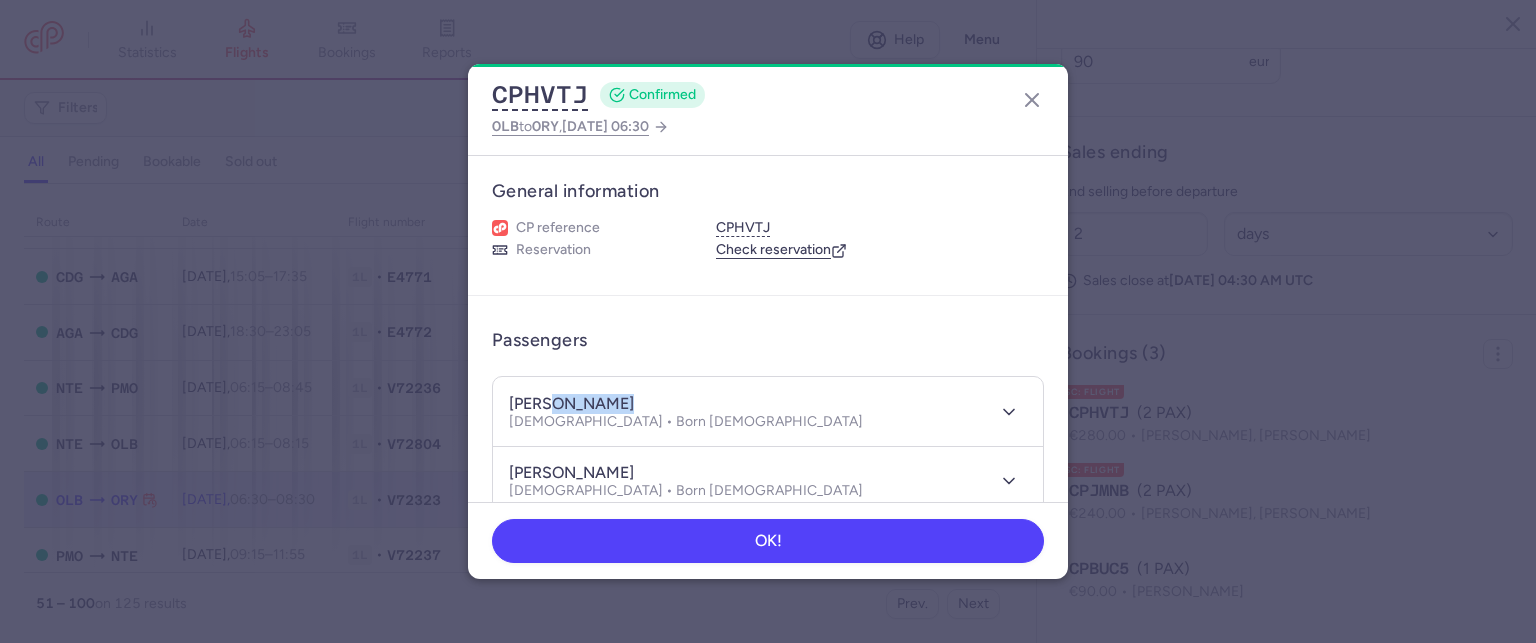 drag, startPoint x: 549, startPoint y: 395, endPoint x: 636, endPoint y: 401, distance: 87.20665 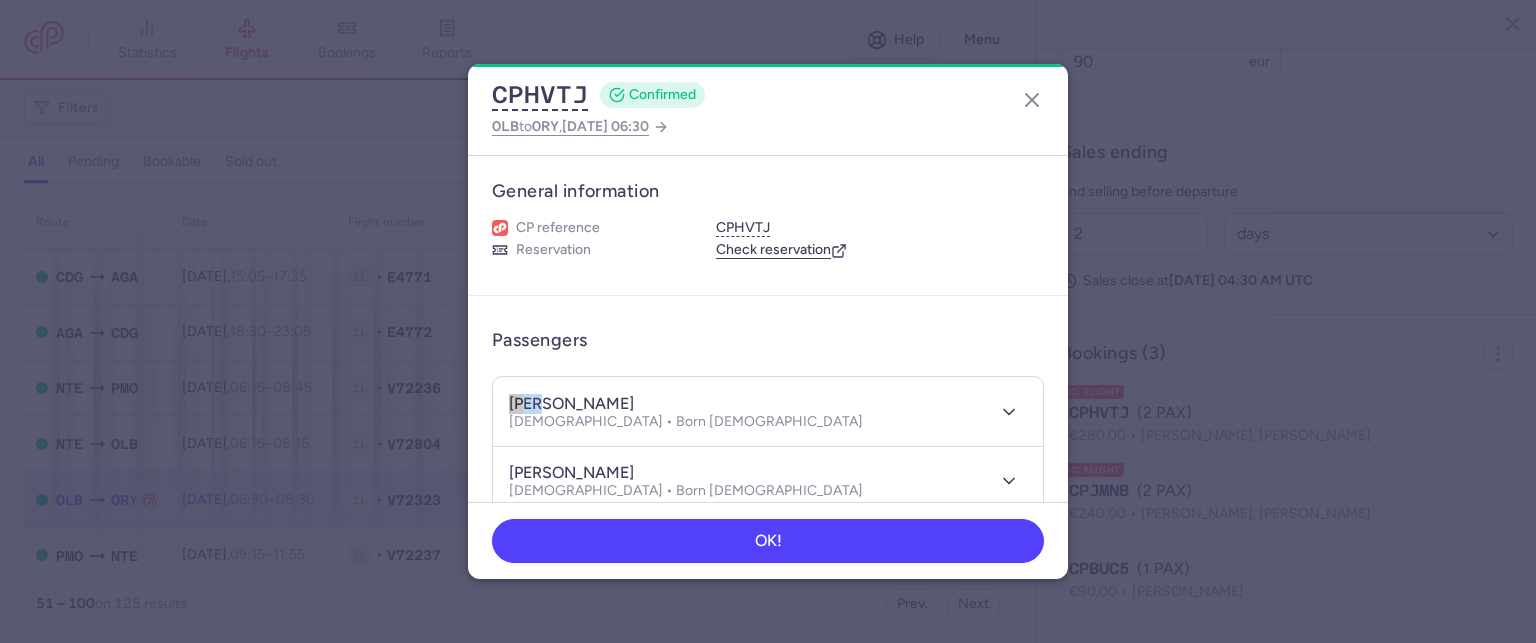 drag, startPoint x: 542, startPoint y: 403, endPoint x: 472, endPoint y: 388, distance: 71.5891 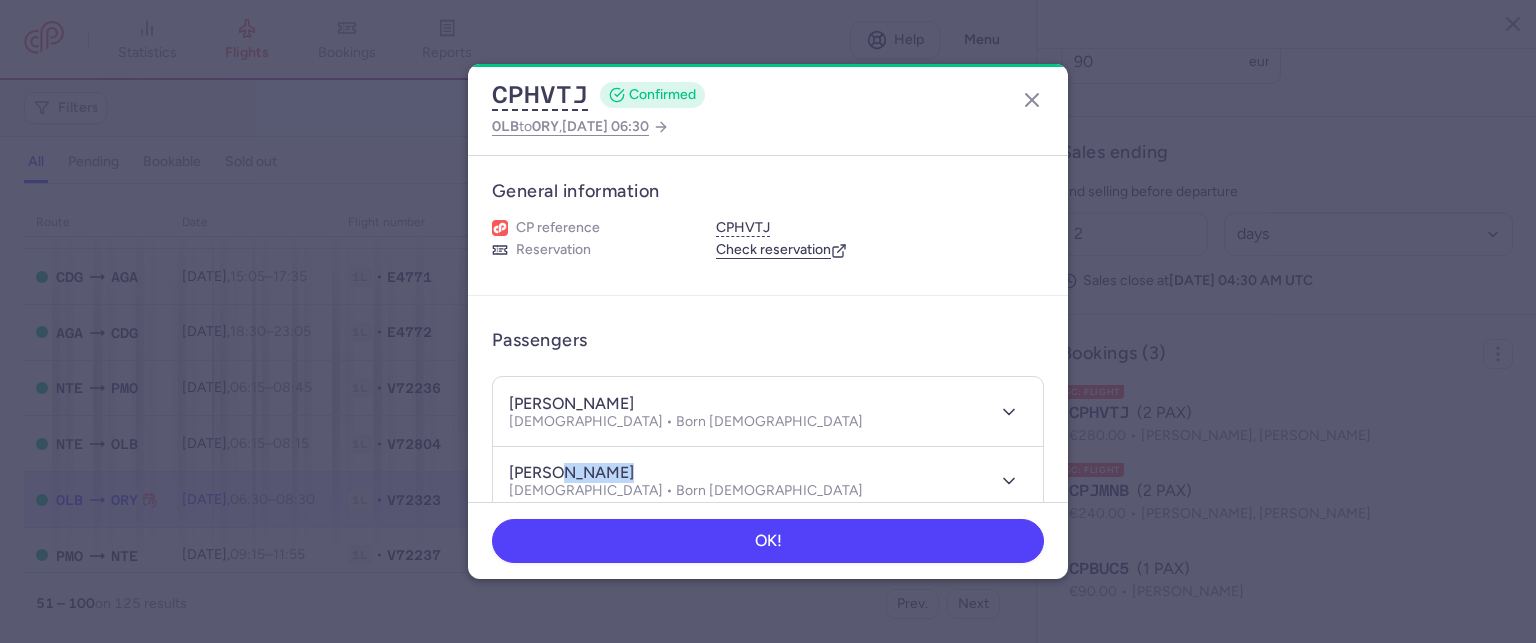 drag, startPoint x: 563, startPoint y: 466, endPoint x: 651, endPoint y: 475, distance: 88.45903 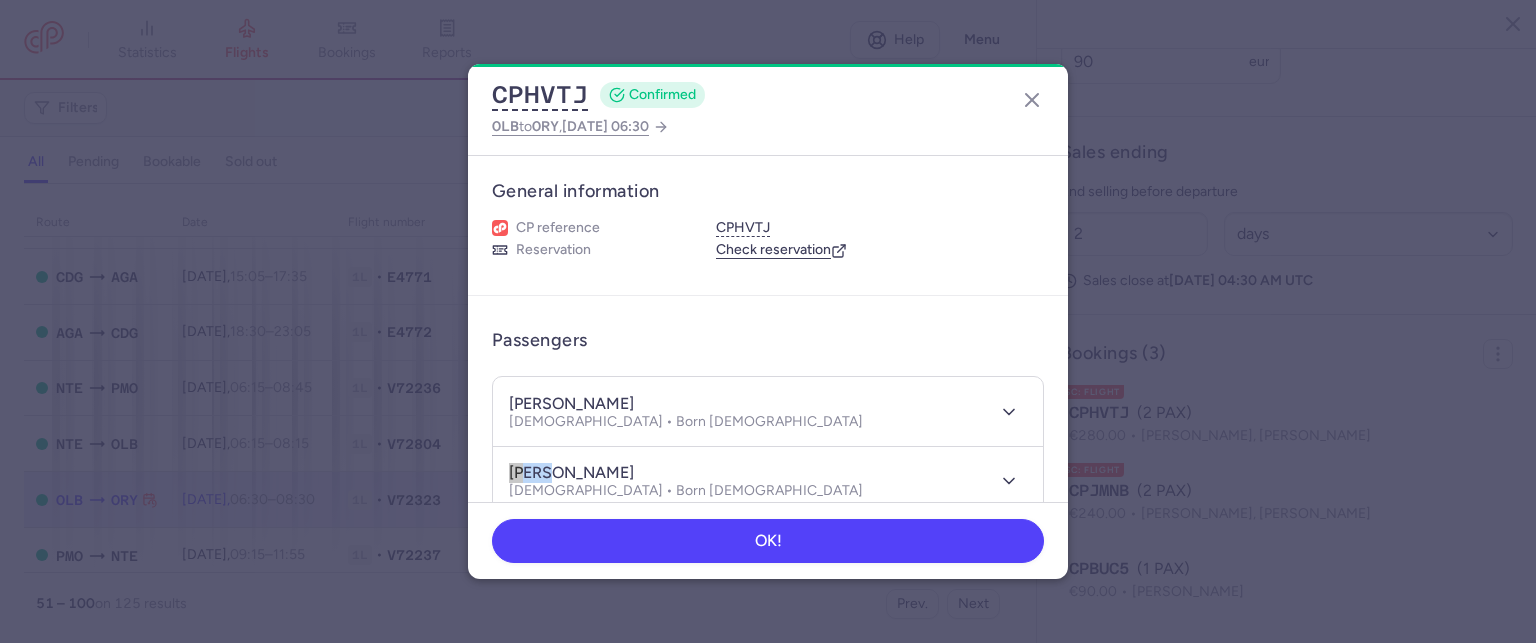 drag, startPoint x: 557, startPoint y: 471, endPoint x: 463, endPoint y: 455, distance: 95.35198 